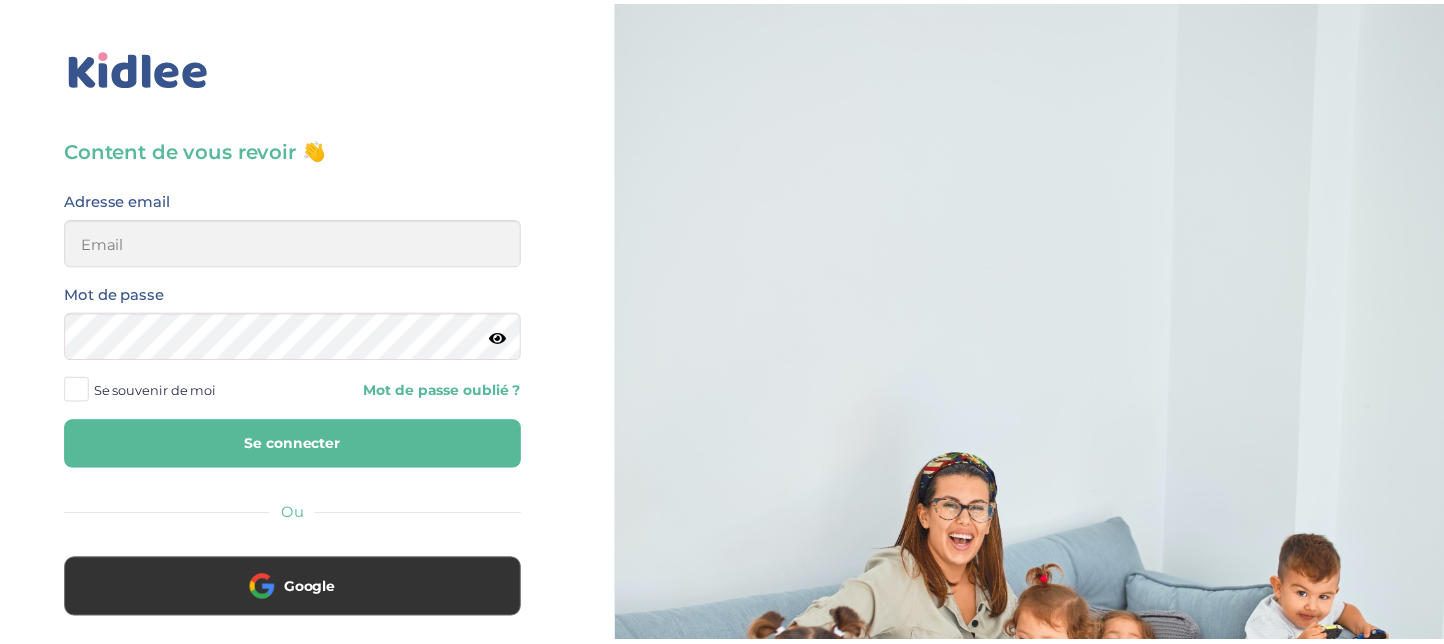 scroll, scrollTop: 0, scrollLeft: 0, axis: both 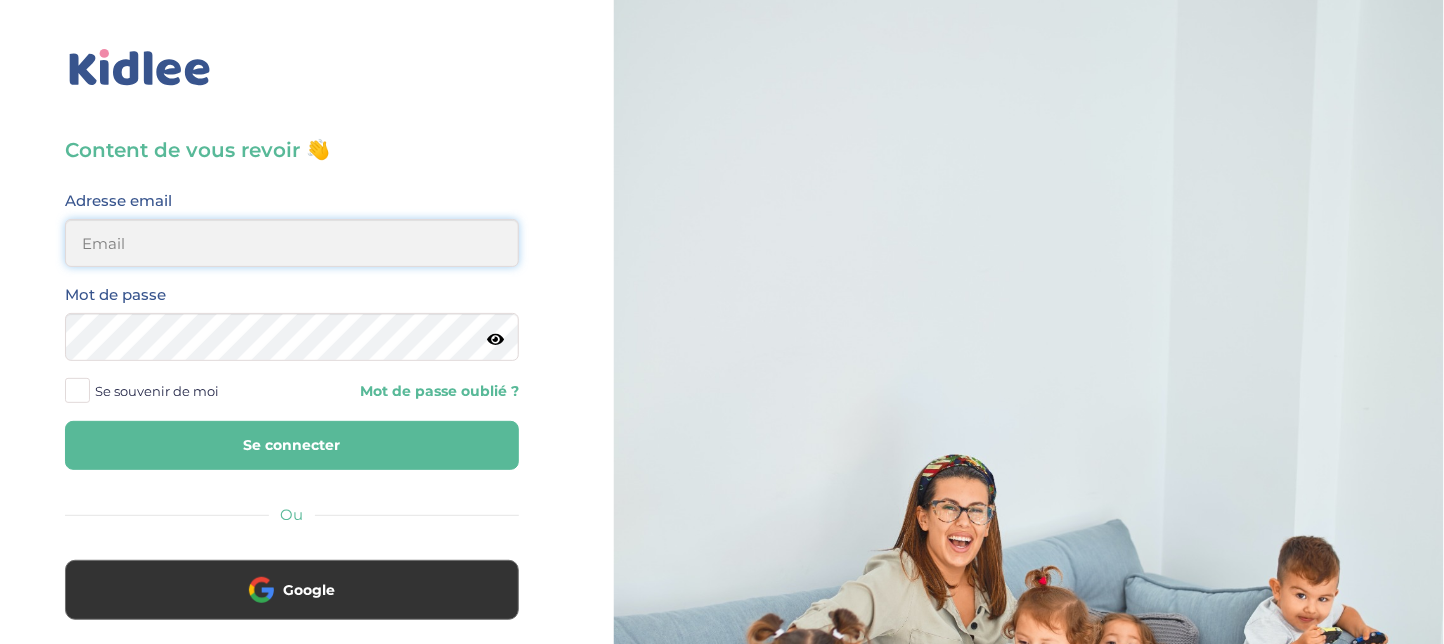 click at bounding box center [292, 243] 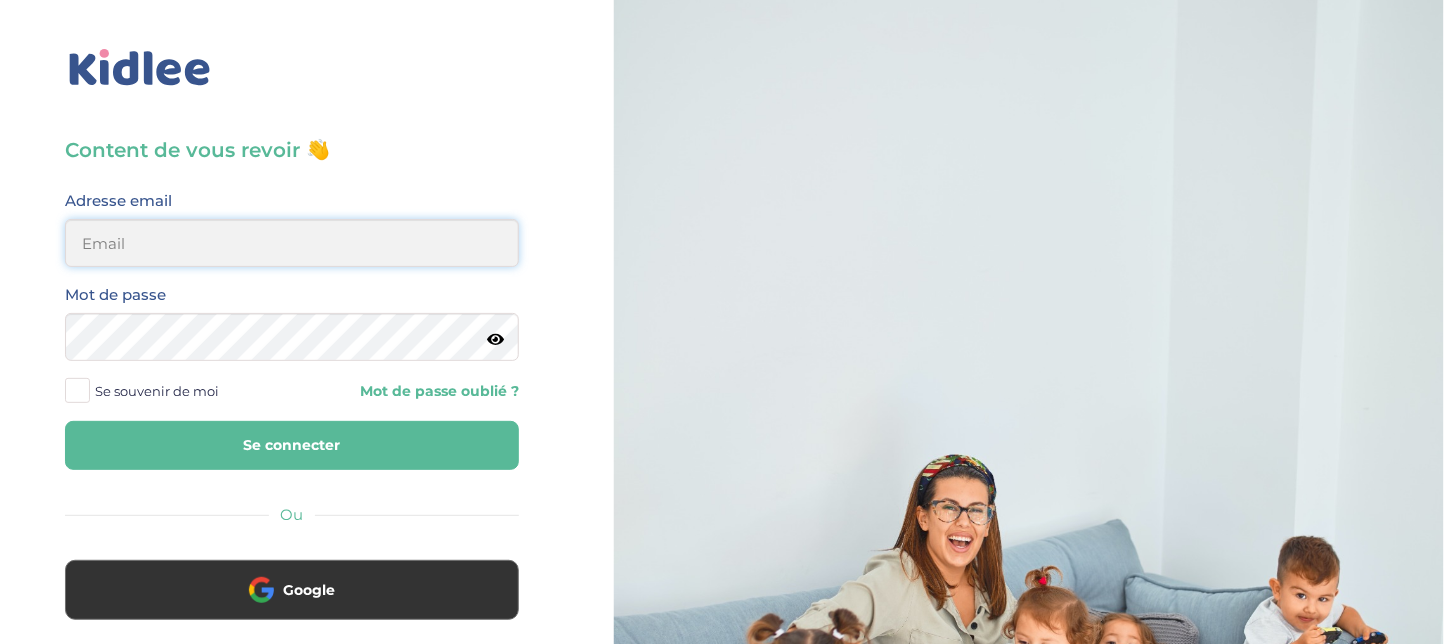 type on "[FIRST].[LAST]@[EXAMPLE.COM]" 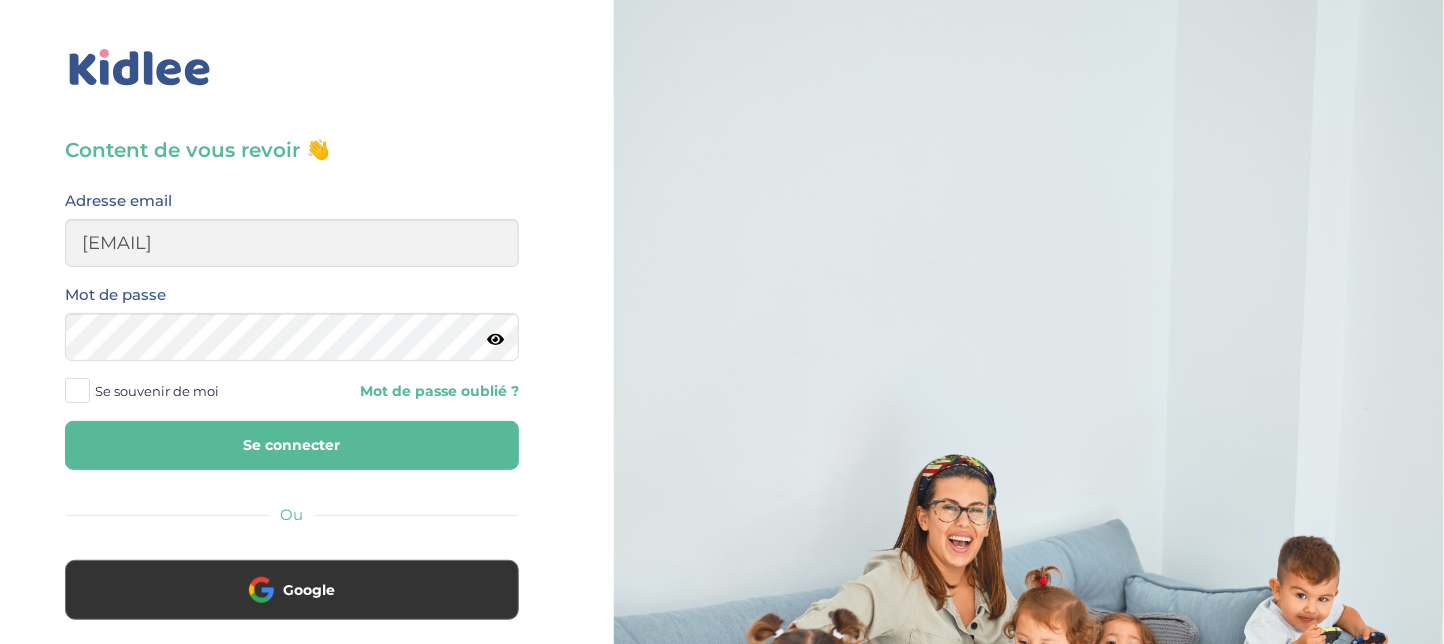 click at bounding box center [495, 339] 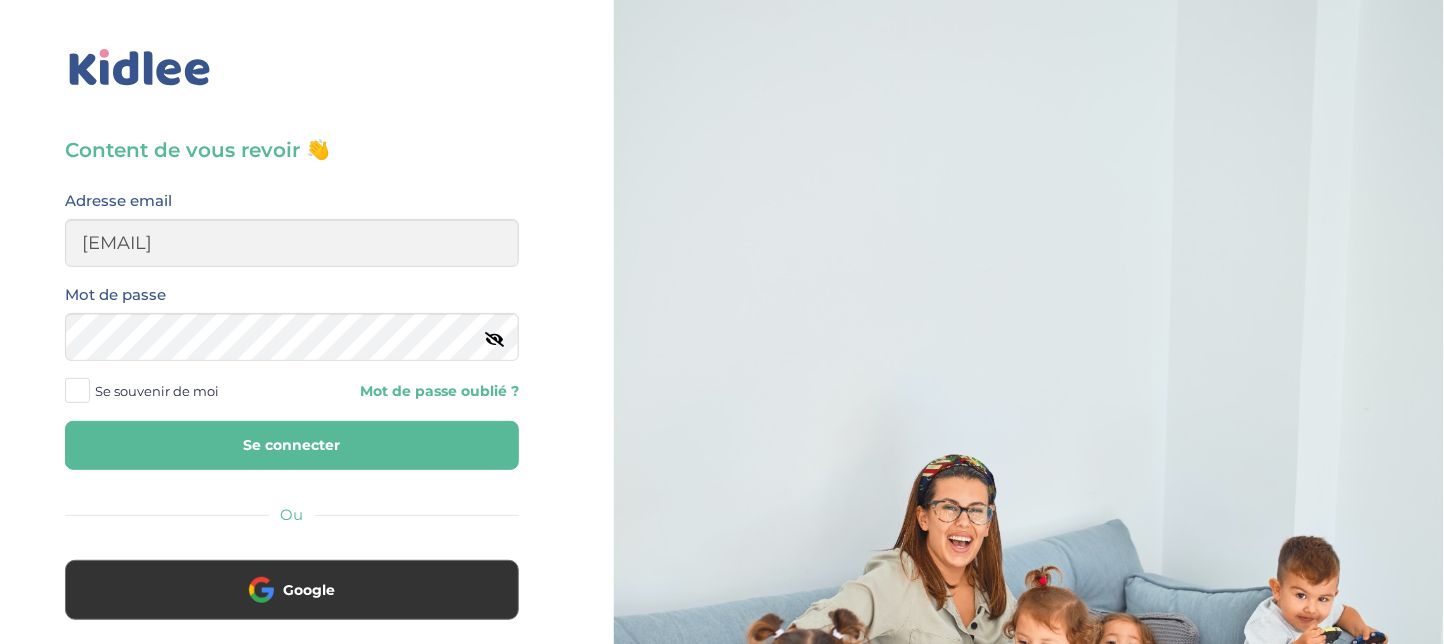 click at bounding box center [77, 390] 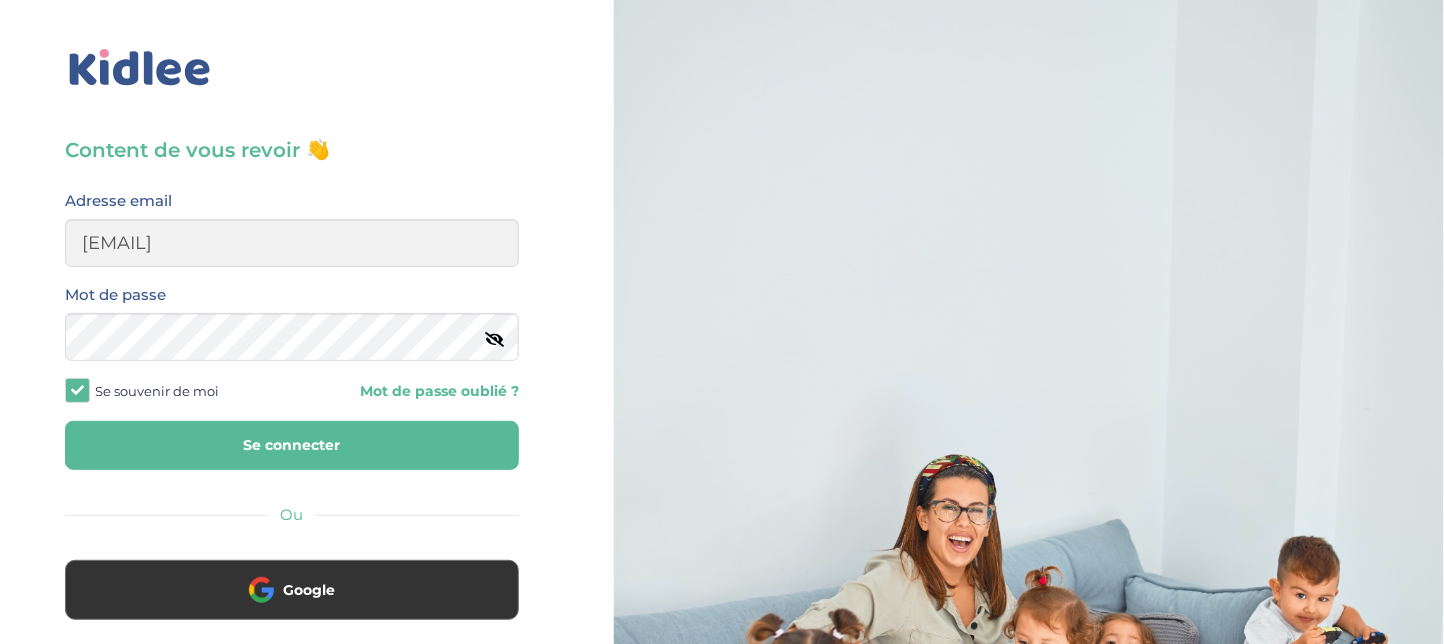 click on "Se connecter" at bounding box center [292, 445] 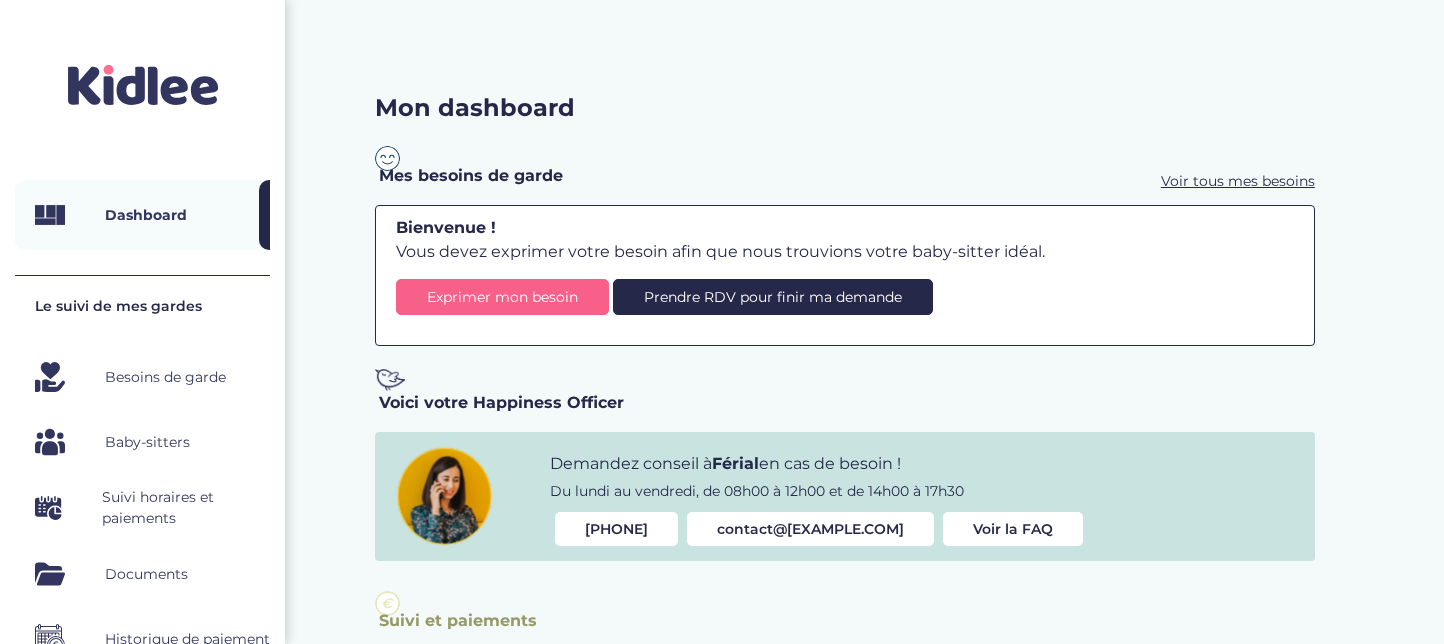 scroll, scrollTop: 0, scrollLeft: 0, axis: both 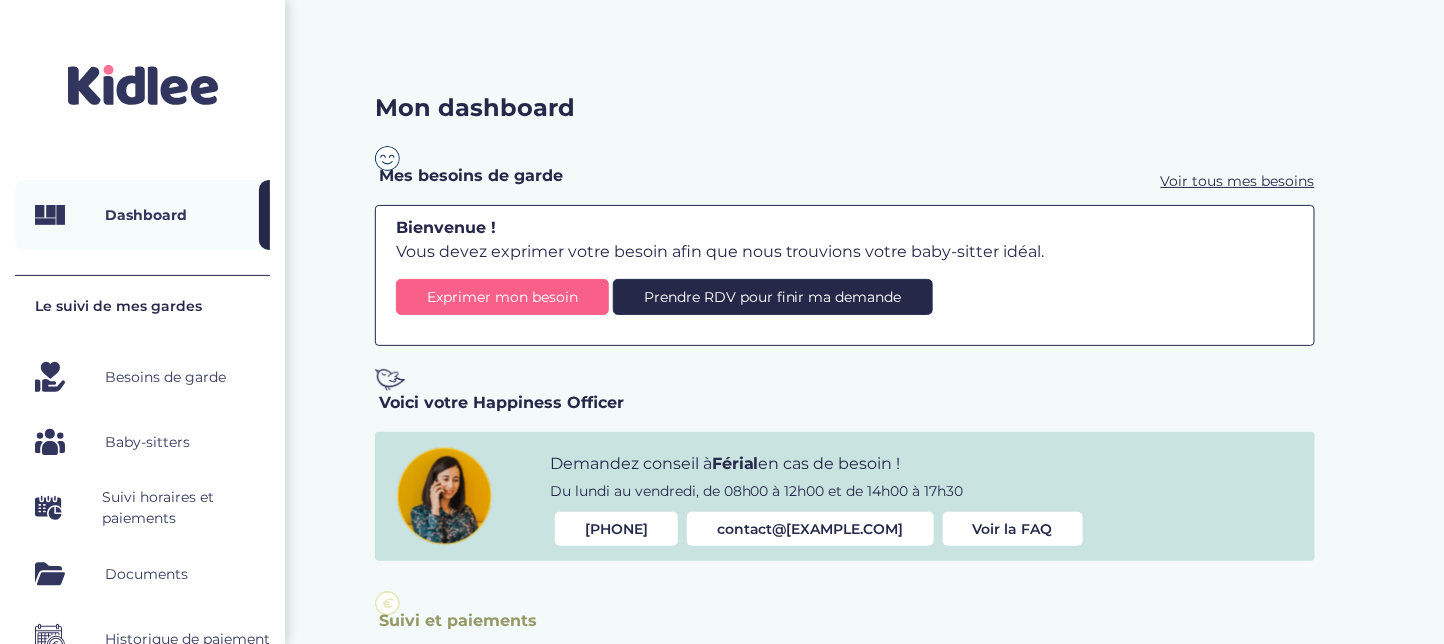 click on "Notifications" at bounding box center [149, 790] 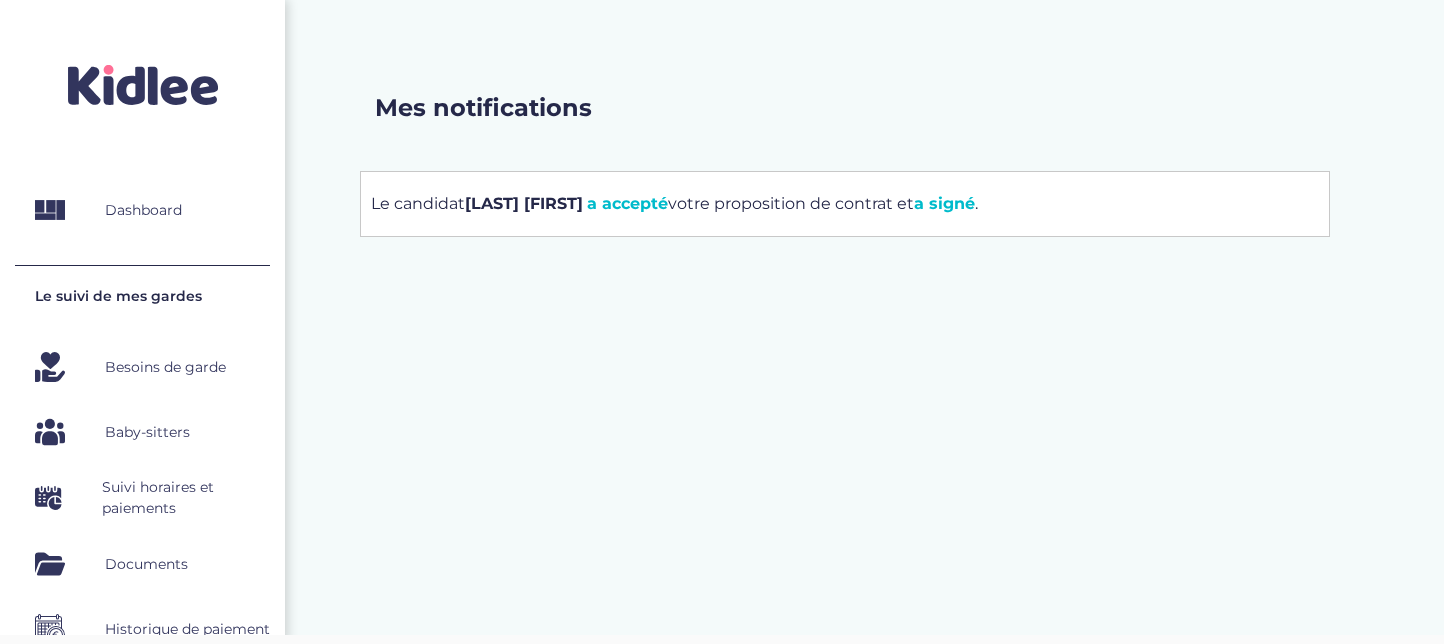 scroll, scrollTop: 0, scrollLeft: 0, axis: both 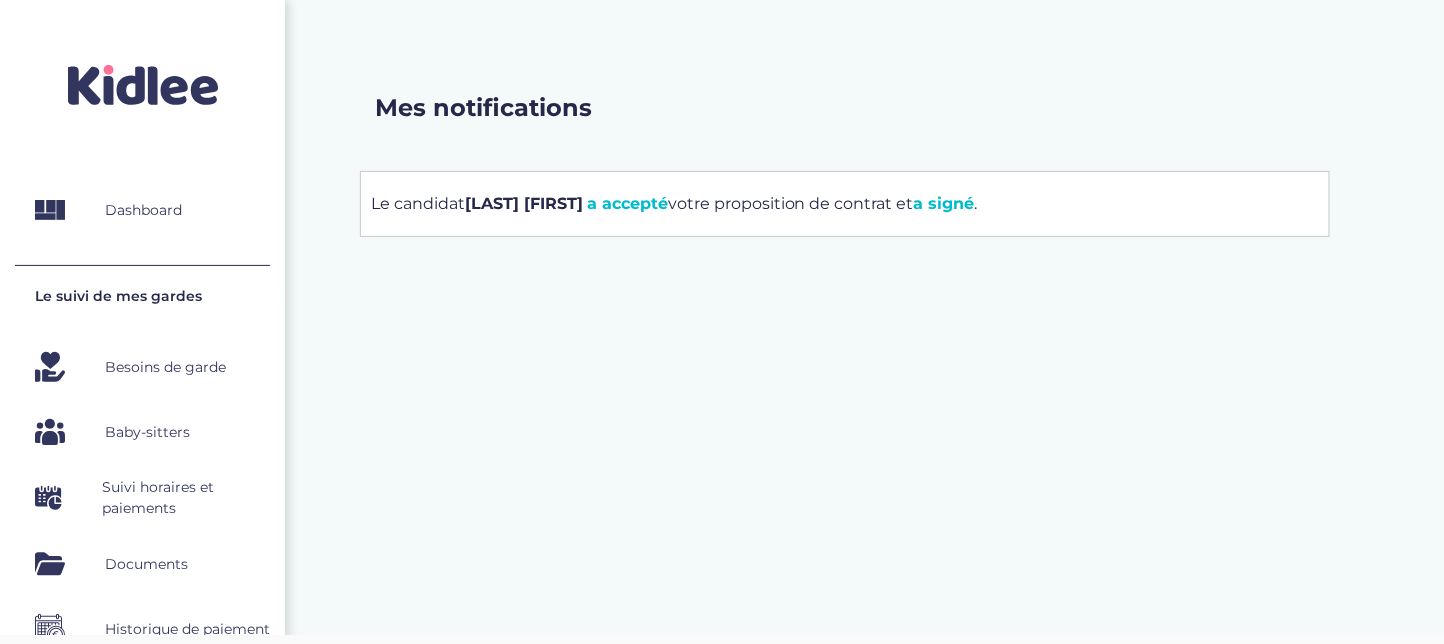click on "Historique de paiement" at bounding box center [187, 629] 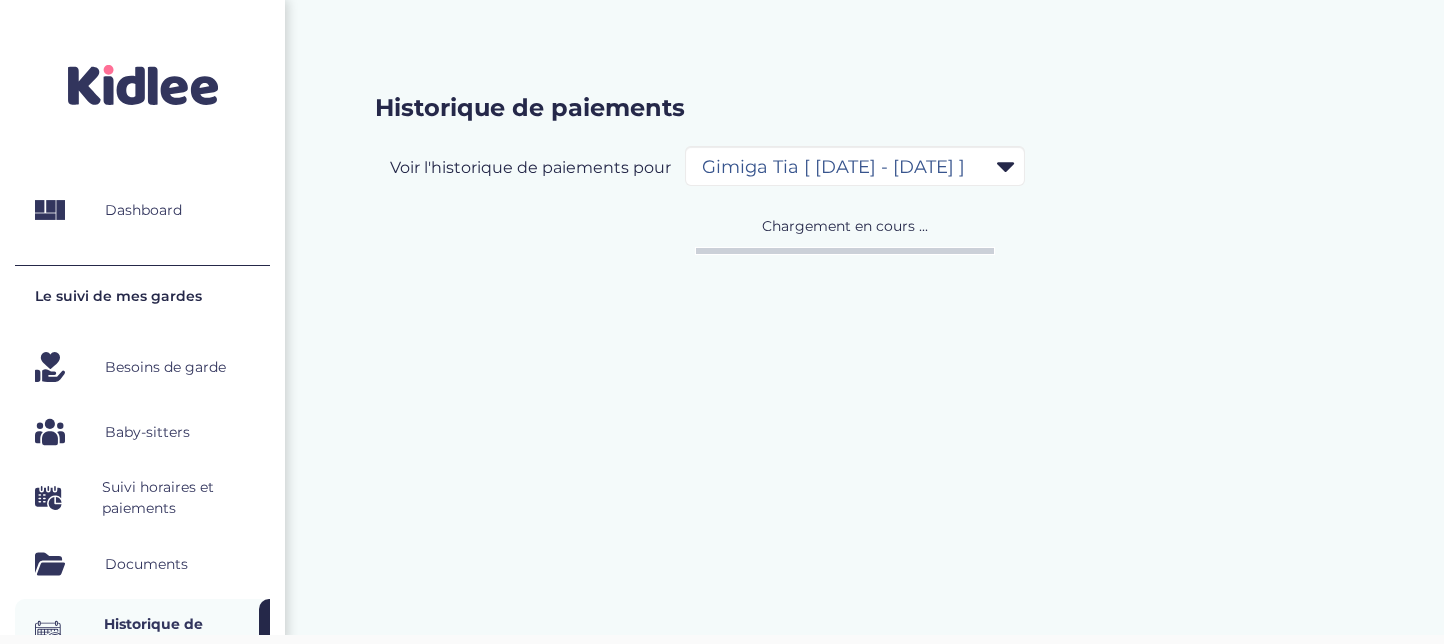 scroll, scrollTop: 0, scrollLeft: 0, axis: both 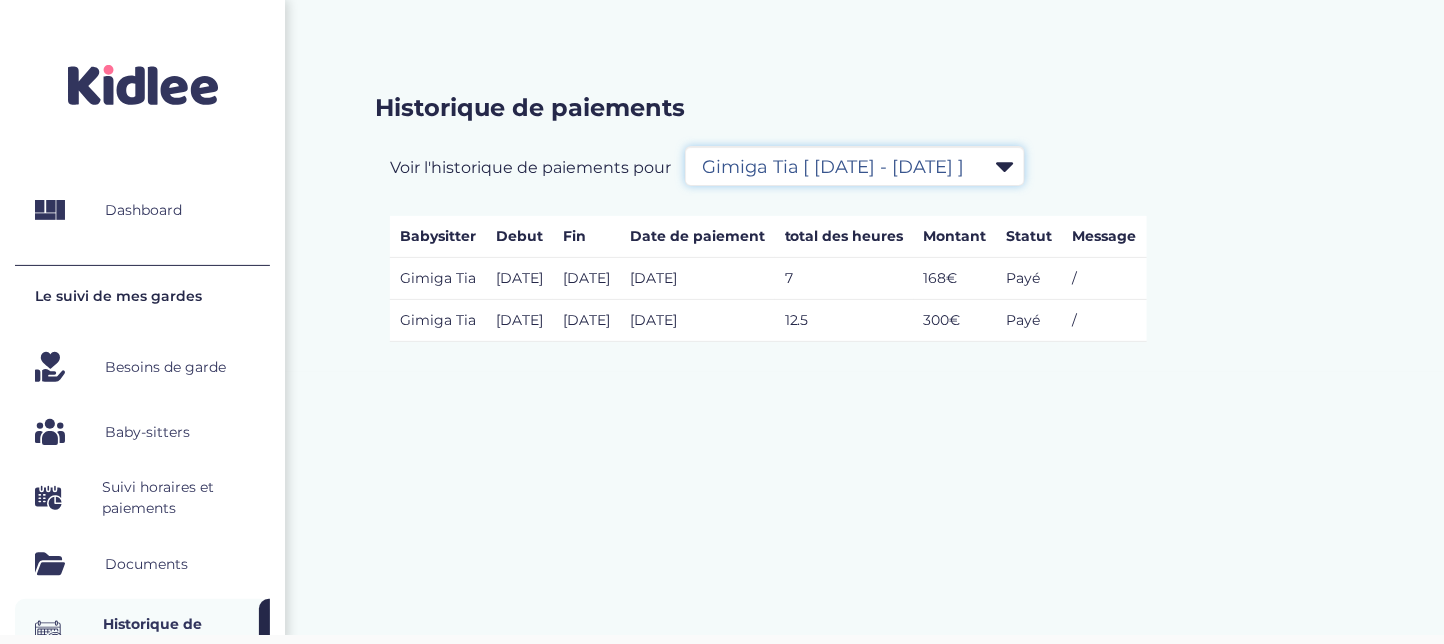 click on "Filtrer par Contrat
Gimiga  Tia [ [DATE] - [DATE] ]
Balme Emma [ [DATE] - [DATE] ]" at bounding box center [855, 166] 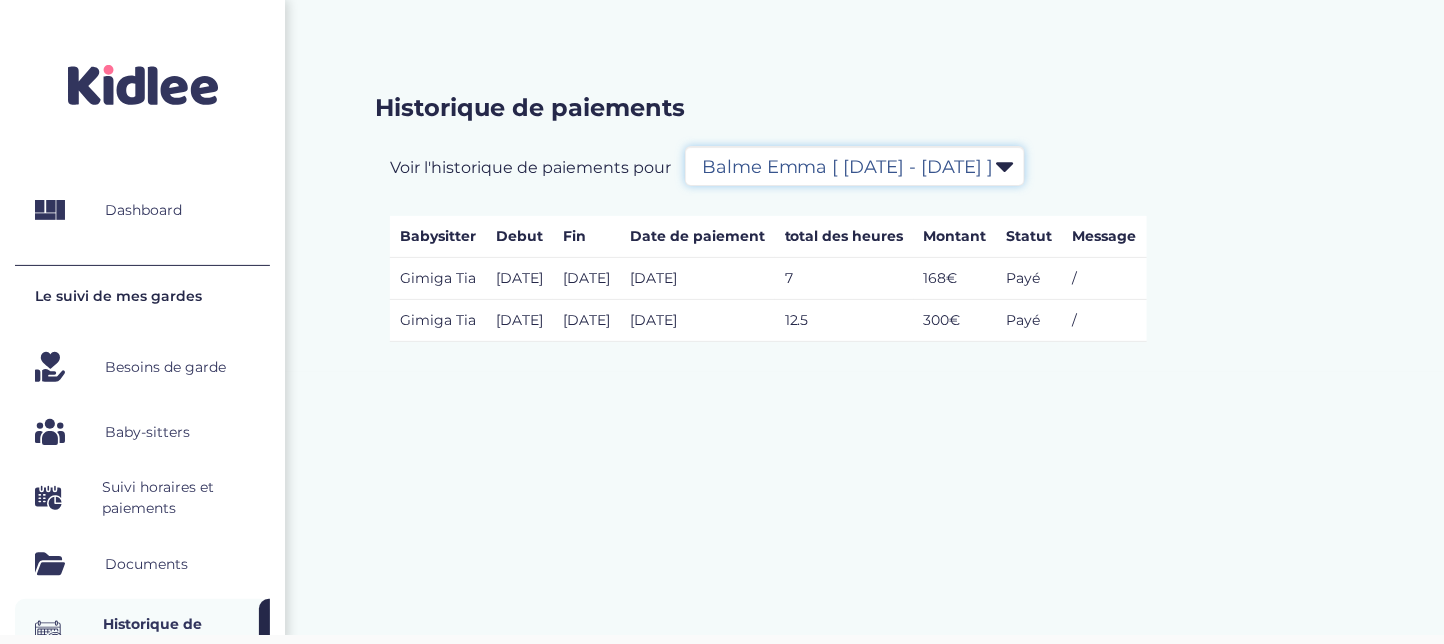 click on "Filtrer par Contrat
Gimiga  Tia [ [DATE] - [DATE] ]
Balme Emma [ [DATE] - [DATE] ]" at bounding box center [855, 166] 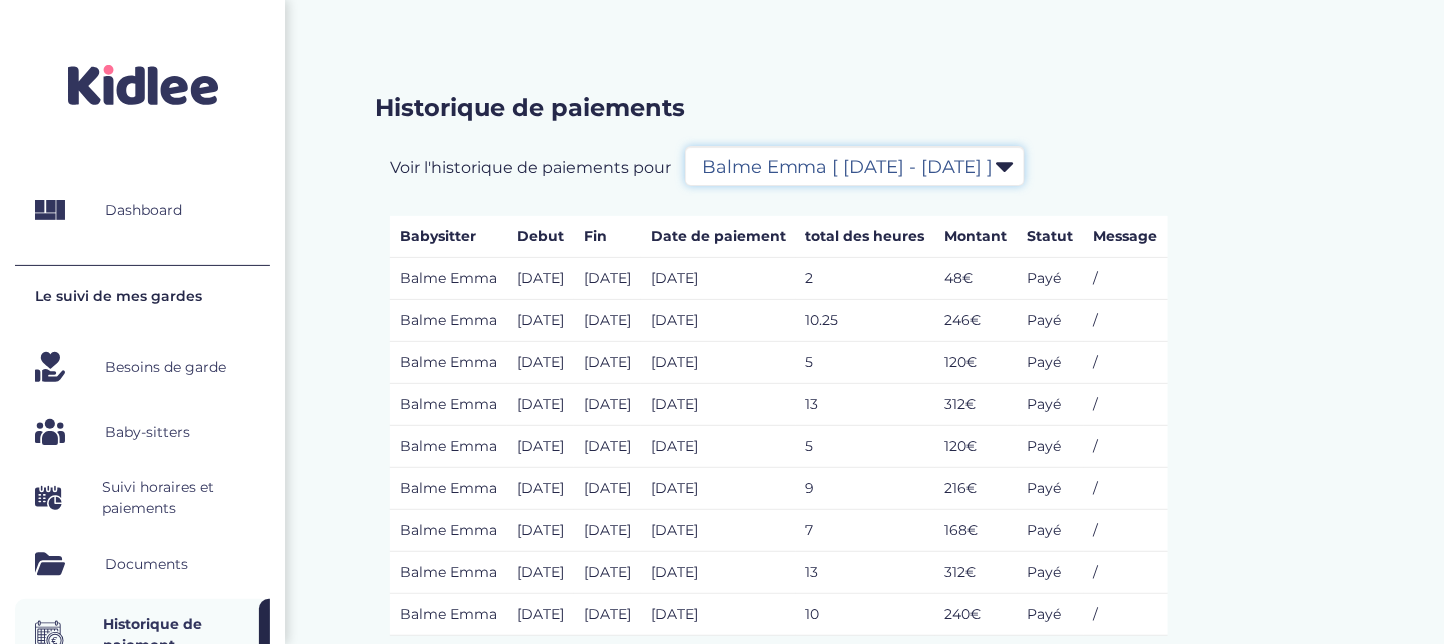 scroll, scrollTop: 269, scrollLeft: 0, axis: vertical 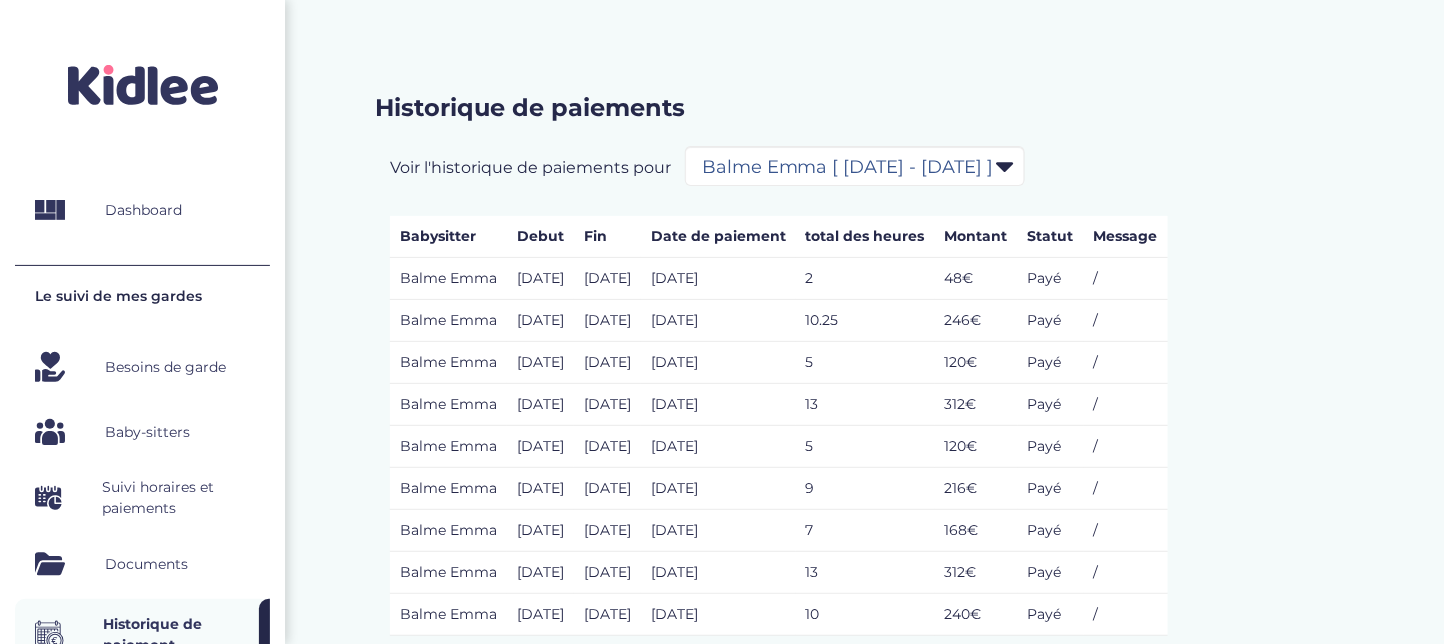 click on "Dashboard" at bounding box center [143, 210] 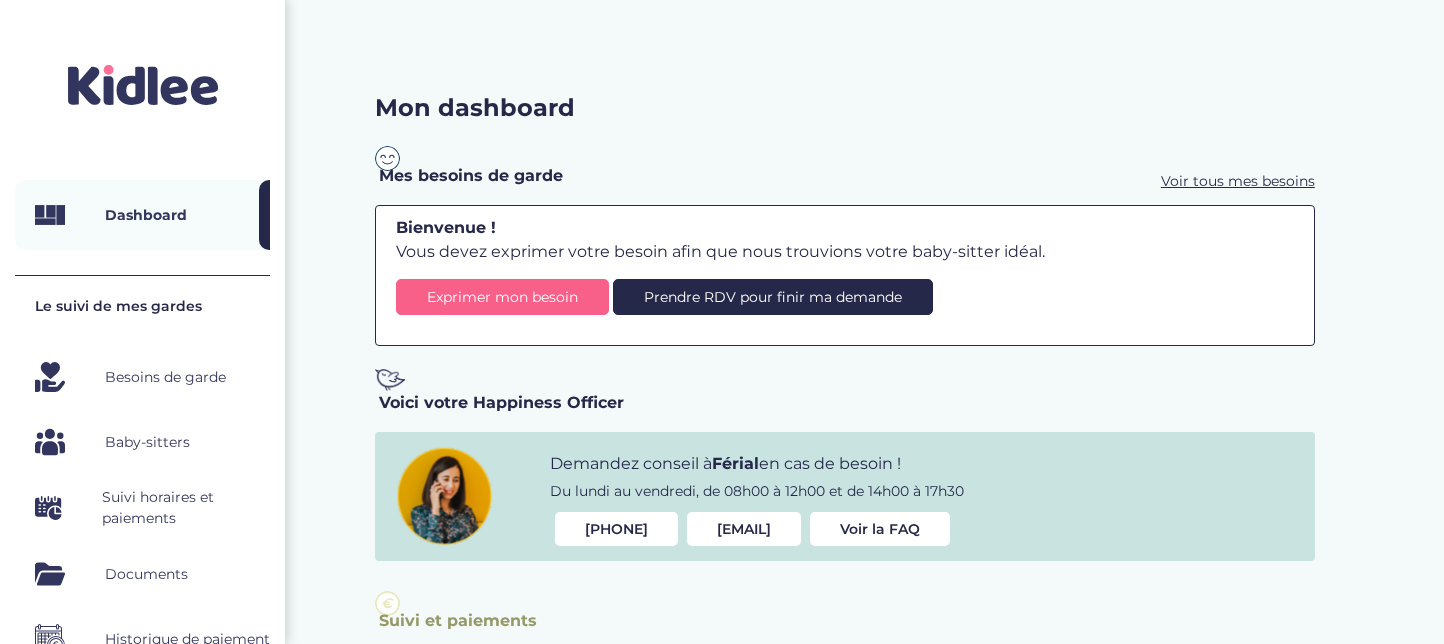 scroll, scrollTop: 0, scrollLeft: 0, axis: both 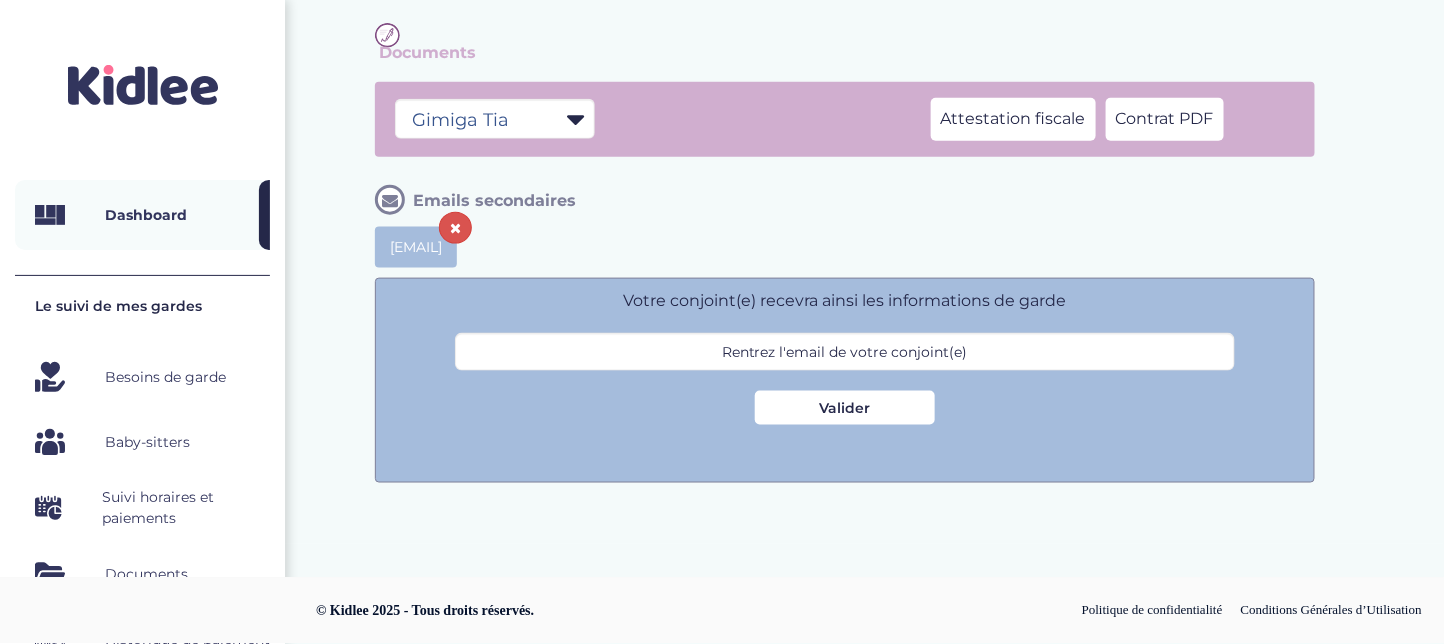 click on "Contact" at bounding box center (133, 850) 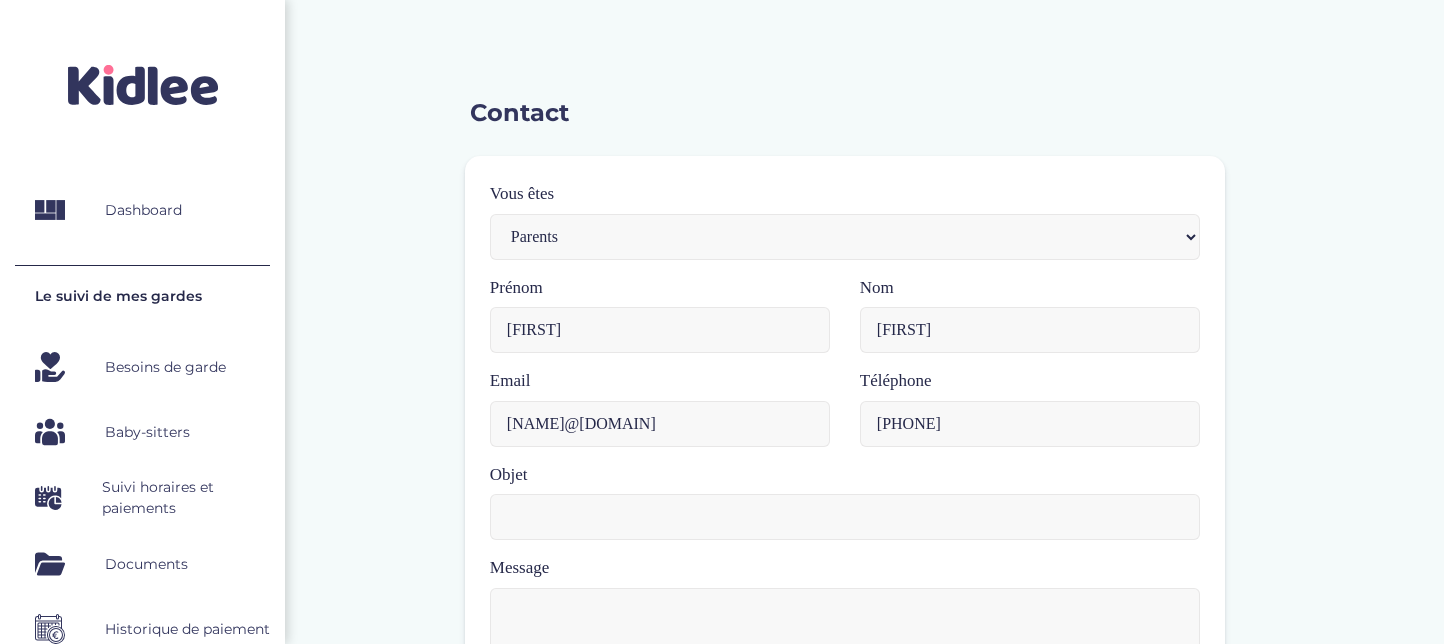 scroll, scrollTop: 0, scrollLeft: 0, axis: both 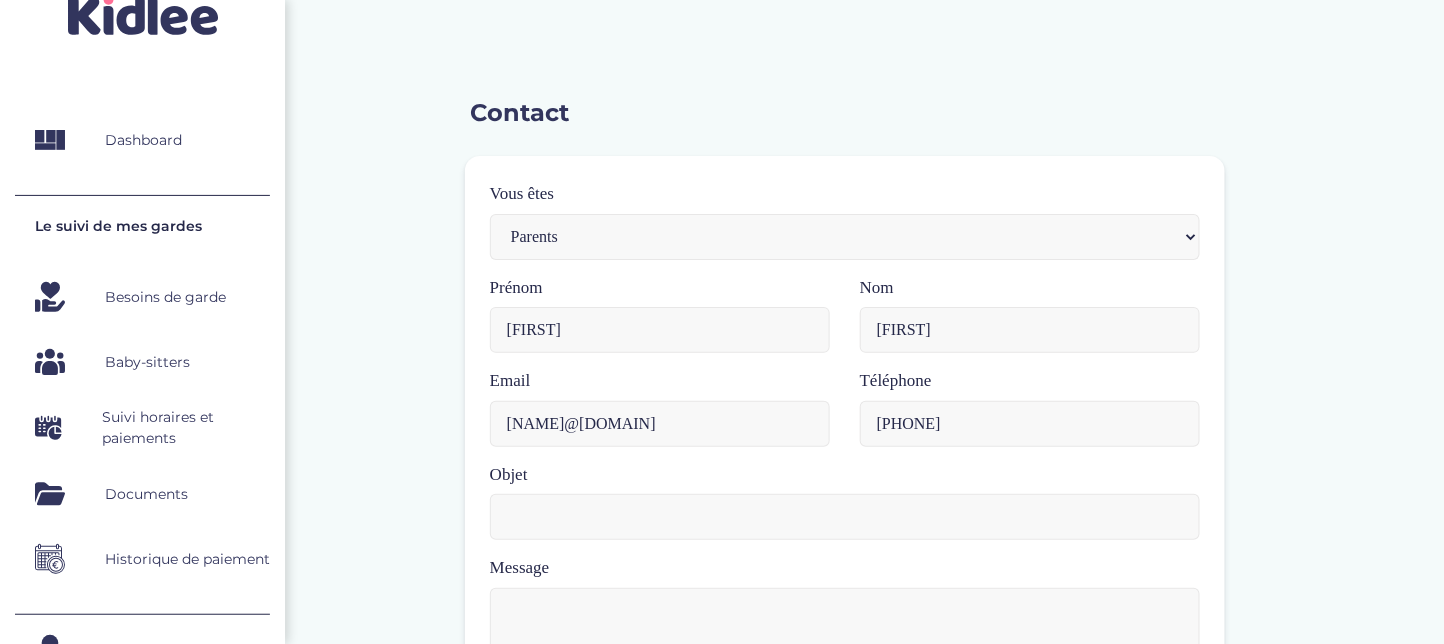 click on "Se déconnecter" at bounding box center (145, 857) 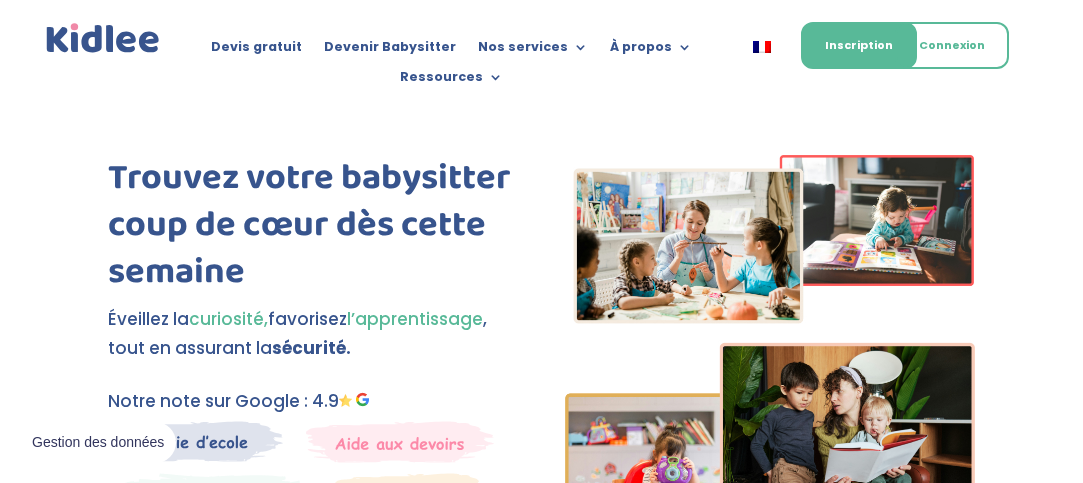 scroll, scrollTop: 0, scrollLeft: 0, axis: both 